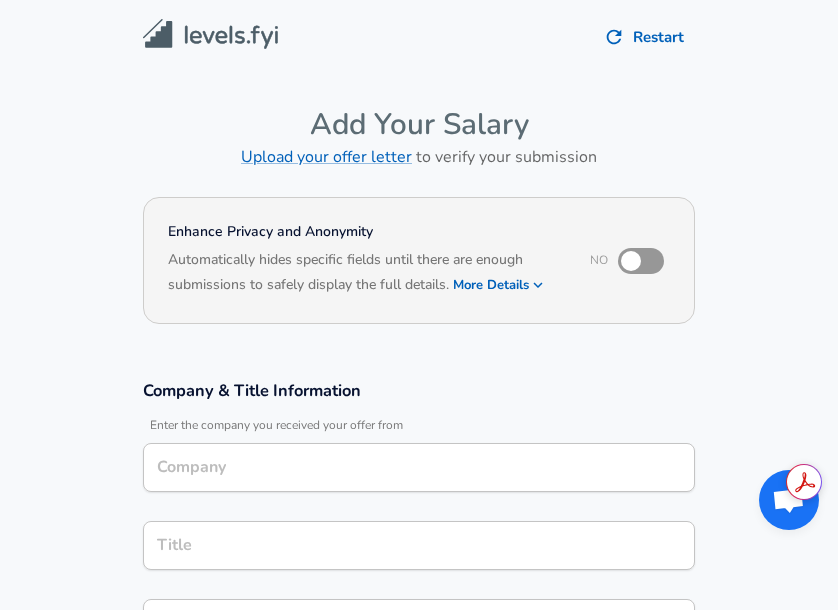 scroll, scrollTop: 0, scrollLeft: 0, axis: both 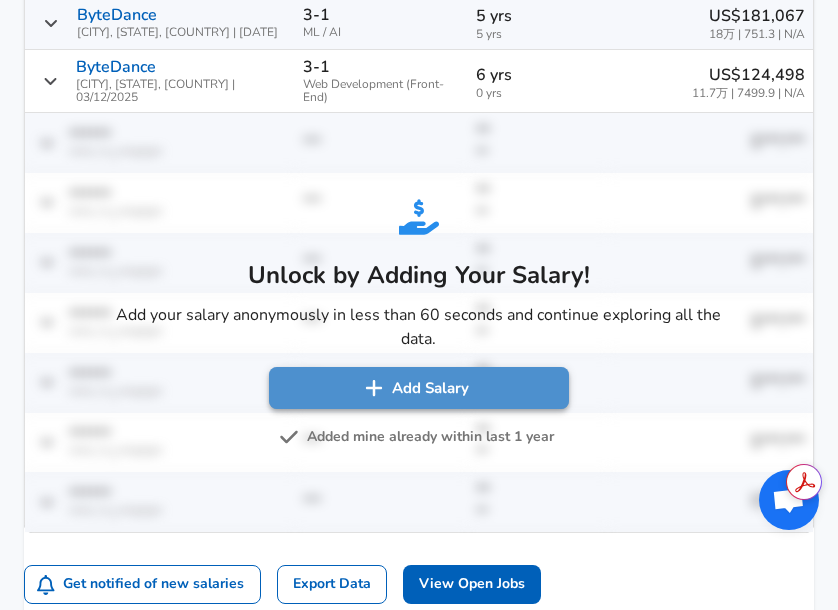 click on "Add Salary" at bounding box center [419, 388] 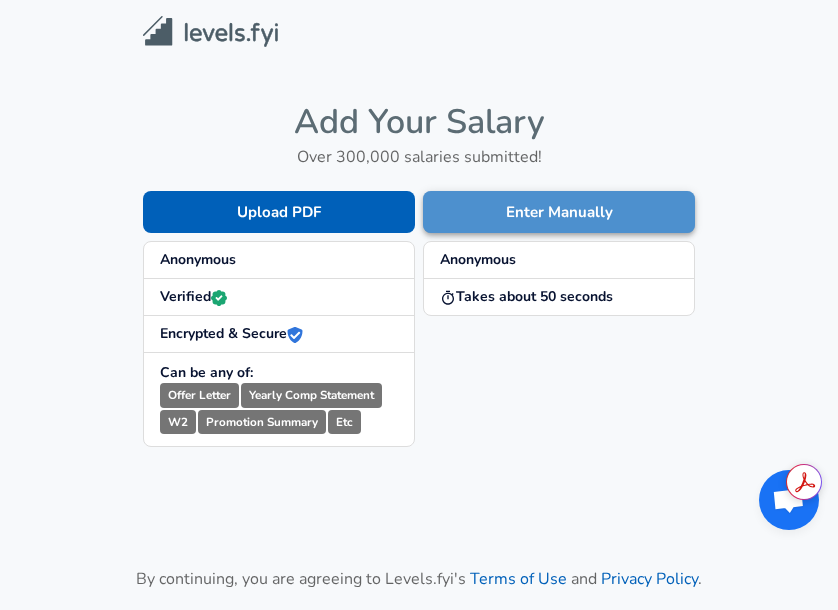 click on "Enter Manually" at bounding box center [559, 212] 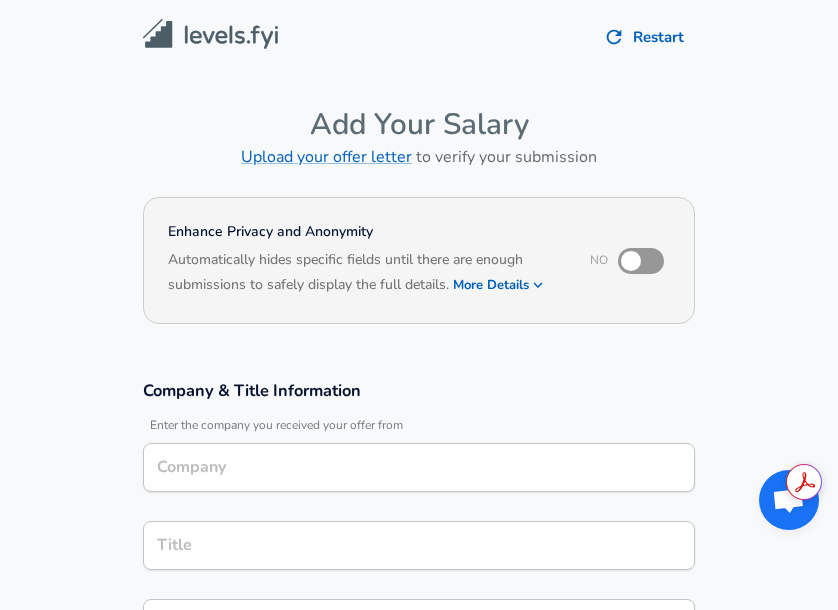 click on "Company" at bounding box center (419, 467) 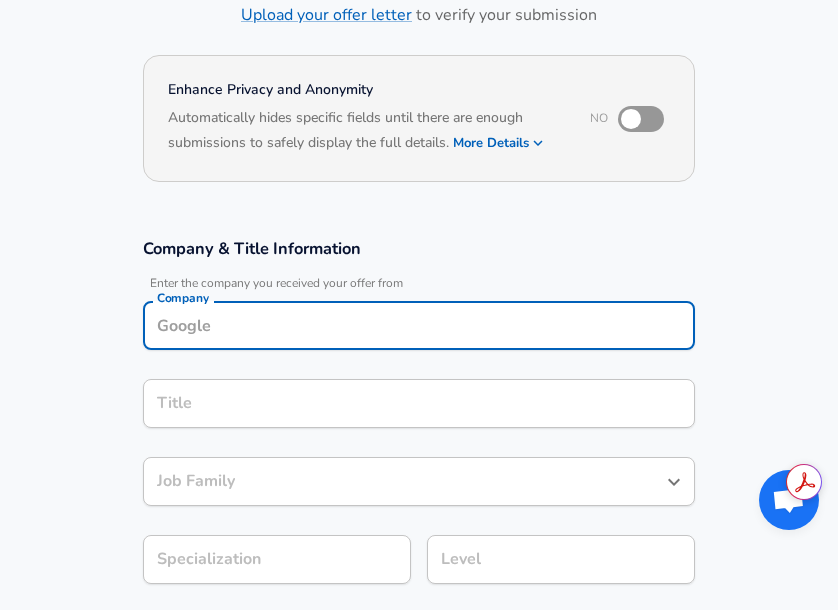 scroll, scrollTop: 146, scrollLeft: 0, axis: vertical 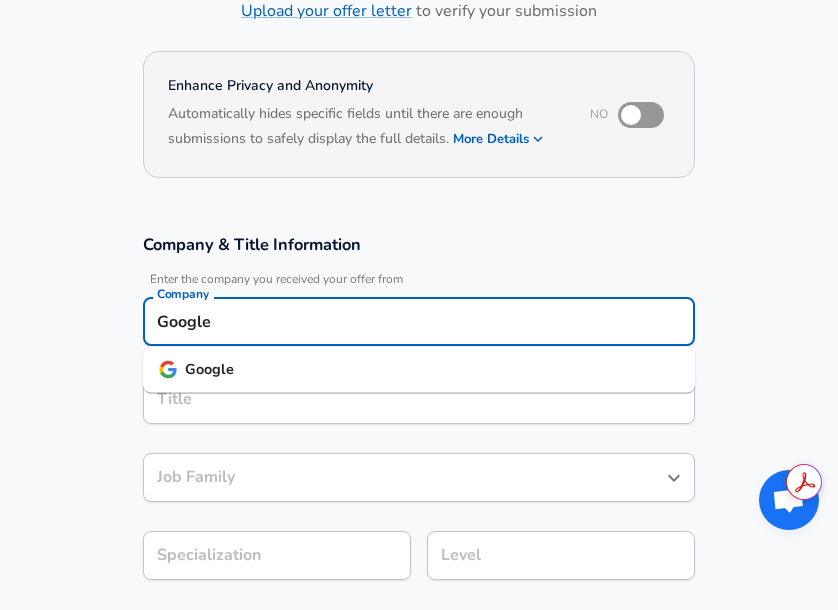 click on "Google" at bounding box center [419, 370] 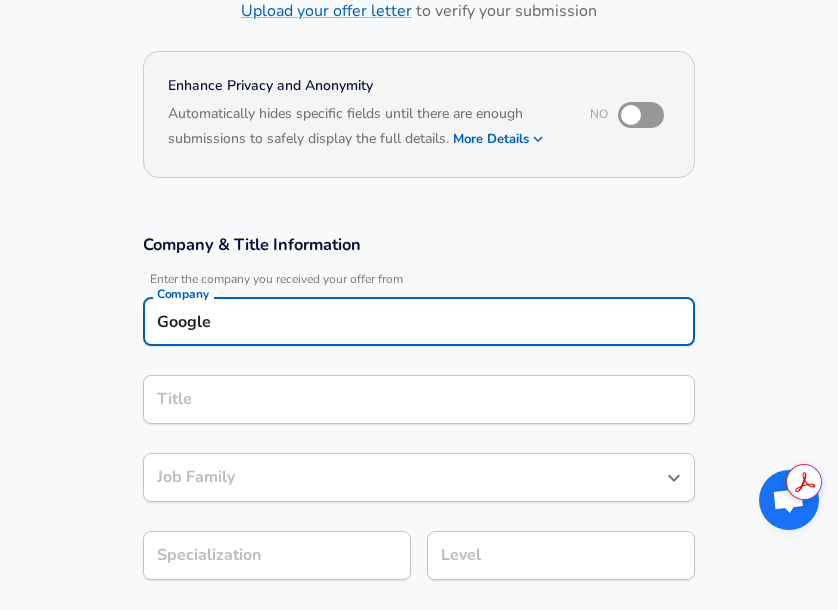 type on "Google" 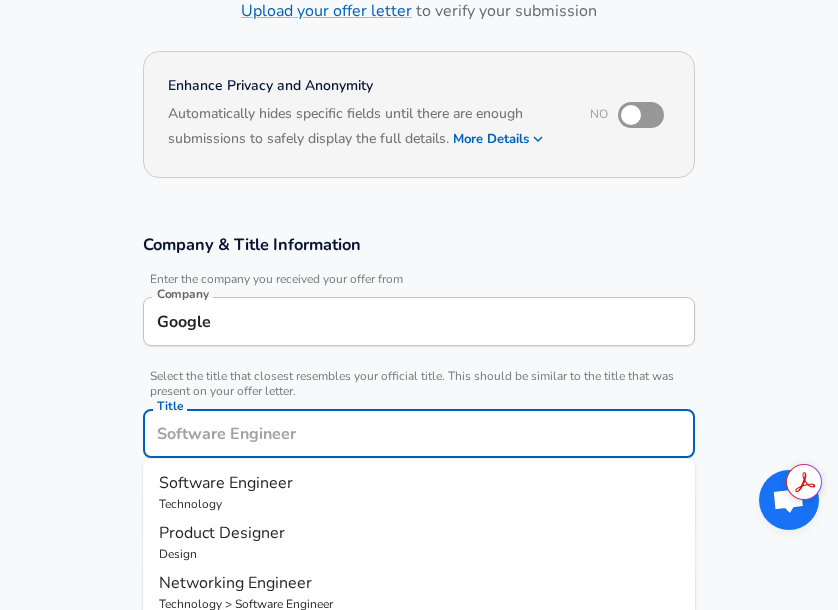 scroll, scrollTop: 186, scrollLeft: 0, axis: vertical 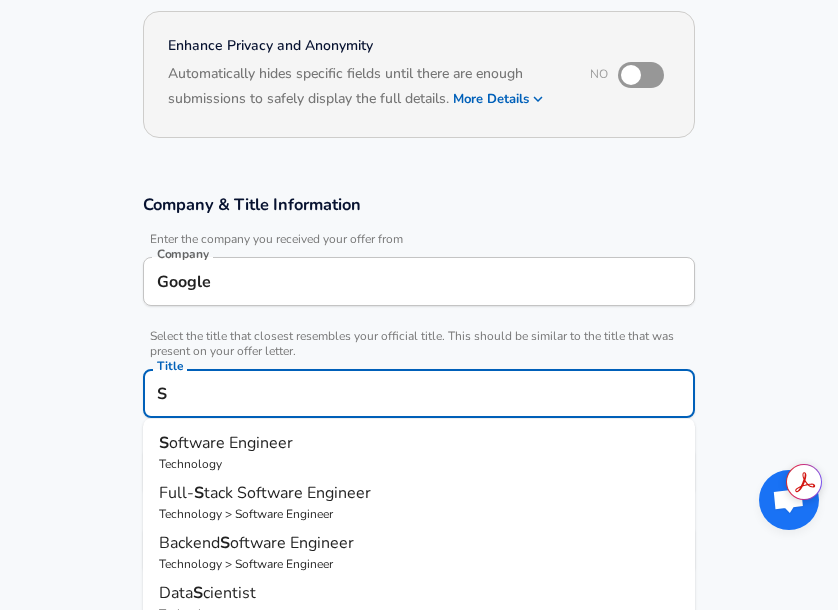 click on "S oftware Engineer Technology" at bounding box center [419, 452] 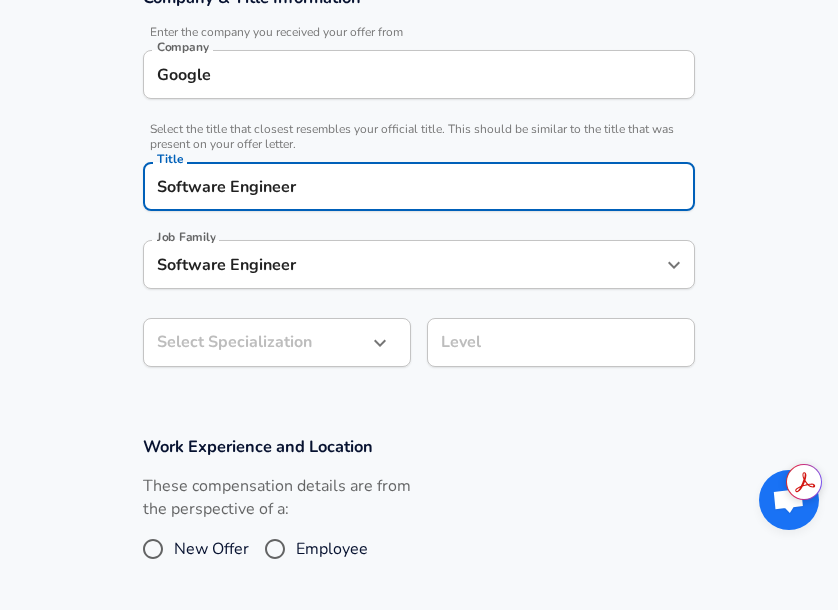 type on "Software Engineer" 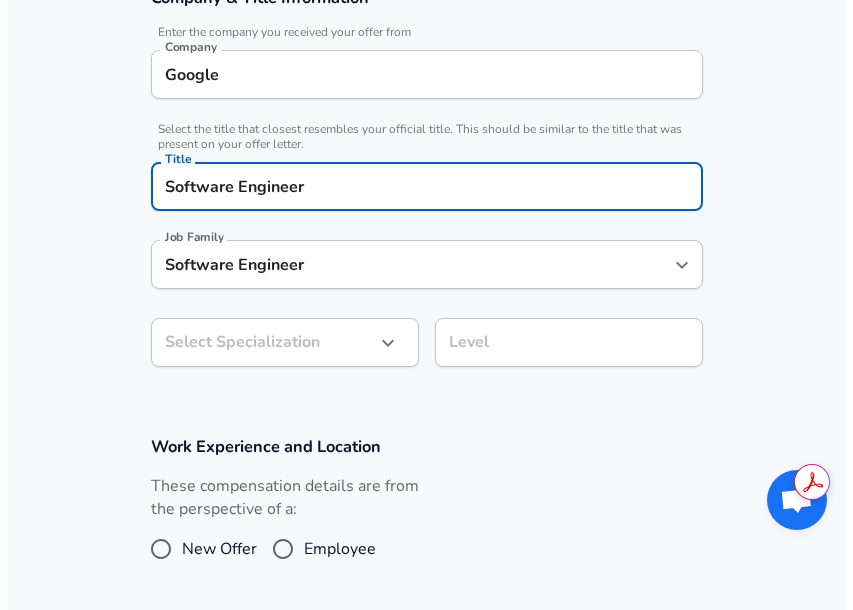 scroll, scrollTop: 453, scrollLeft: 0, axis: vertical 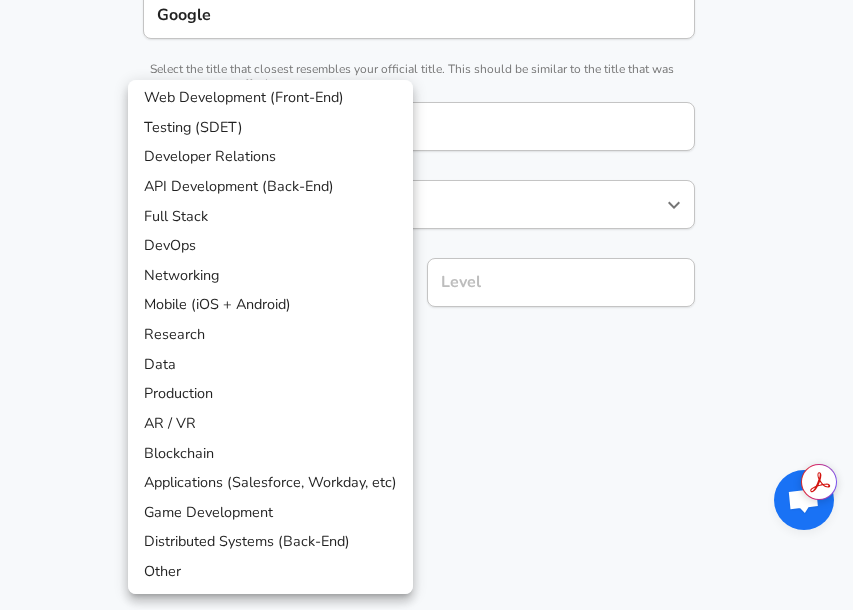 click at bounding box center [426, 305] 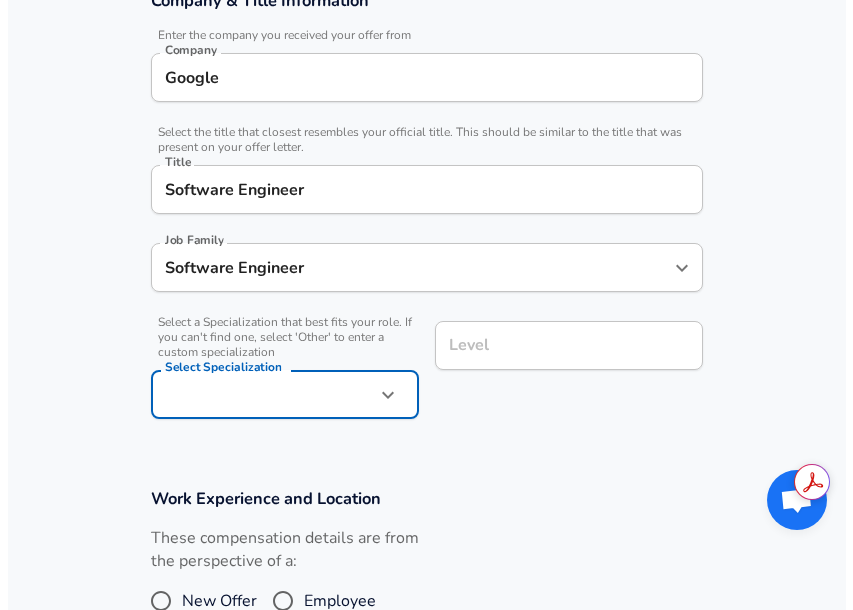 scroll, scrollTop: 388, scrollLeft: 0, axis: vertical 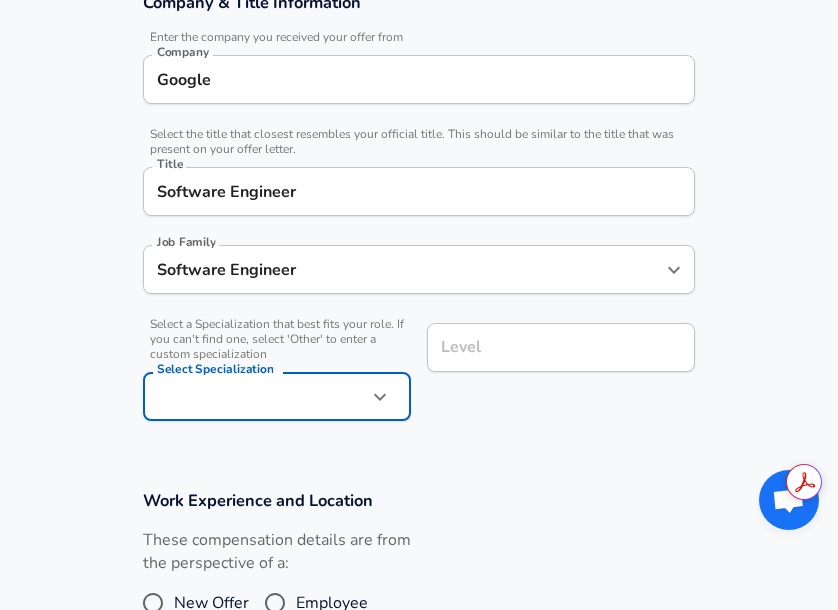 click on "Restart Add Your Salary Upload your offer letter   to verify your submission Enhance Privacy and Anonymity No Automatically hides specific fields until there are enough submissions to safely display the full details.   More Details Based on your submission and the data points that we have already collected, we will automatically hide and anonymize specific fields if there aren't enough data points to remain sufficiently anonymous. Company & Title Information   Enter the company you received your offer from Company Google Company   Select the title that closest resembles your official title. This should be similar to the title that was present on your offer letter. Title Software Engineer Title Job Family Software Engineer Job Family   Select a Specialization that best fits your role. If you can't find one, select 'Other' to enter a custom specialization Select Specialization ​ Select Specialization Level Level Work Experience and Location These compensation details are from the perspective of a: New Offer" at bounding box center (419, -83) 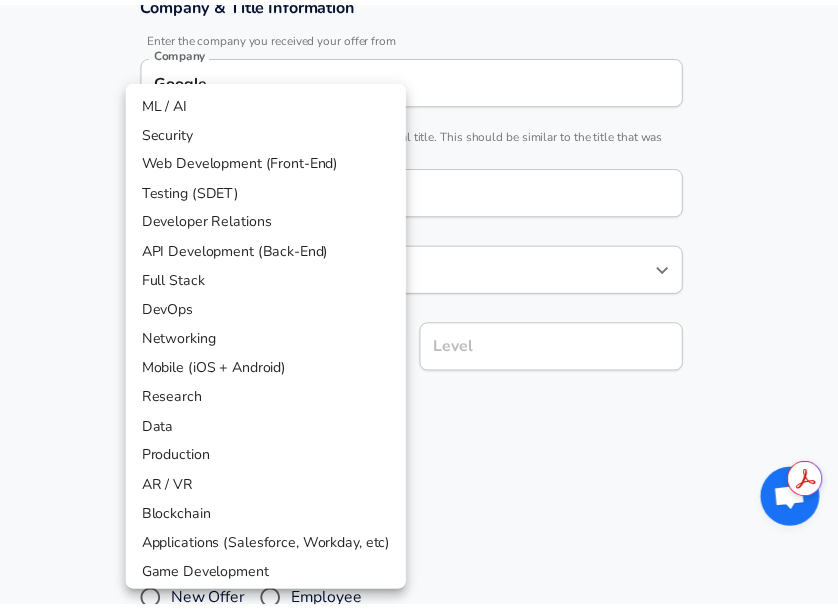 scroll, scrollTop: 64, scrollLeft: 0, axis: vertical 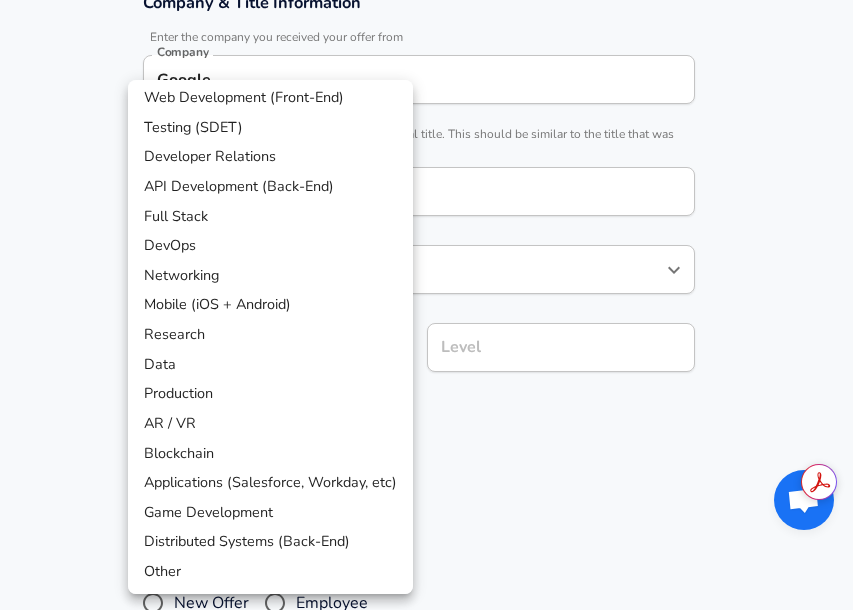 click on "Distributed Systems (Back-End)" at bounding box center [270, 542] 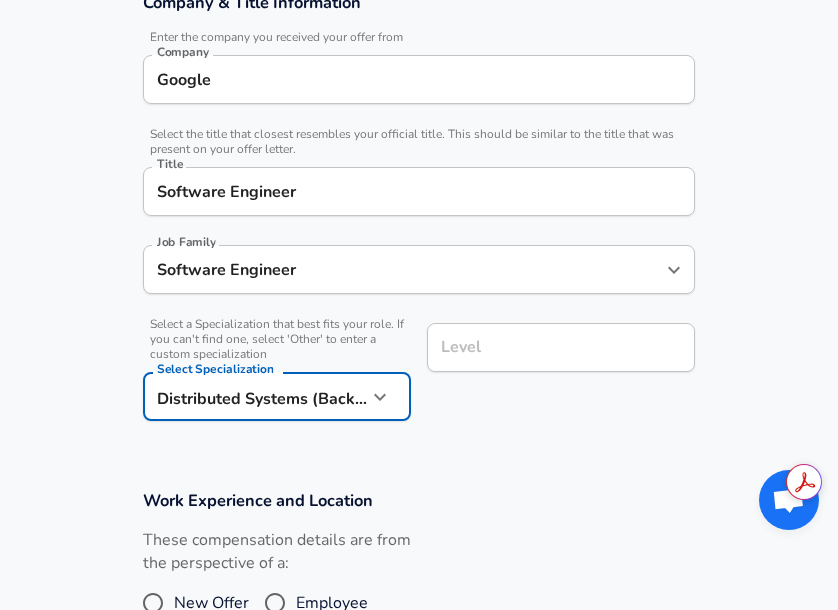 click on "Level" at bounding box center (561, 347) 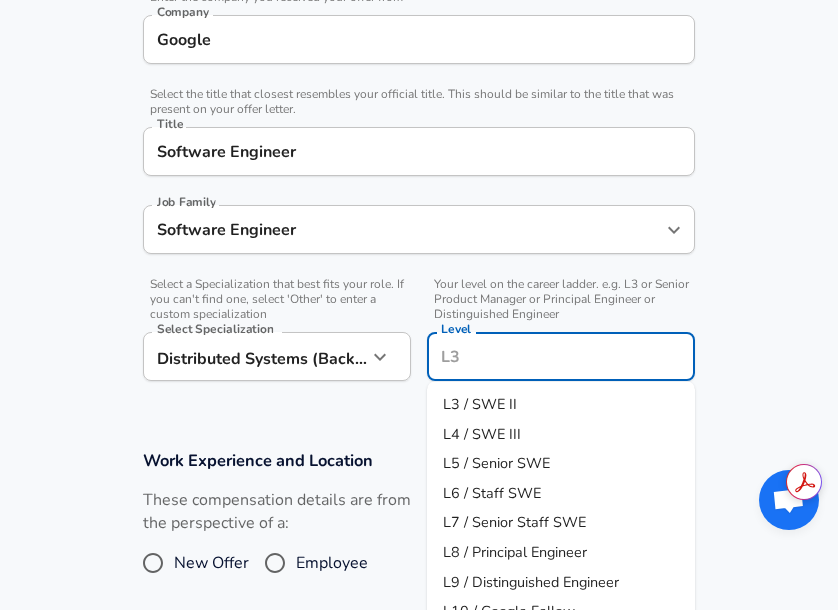 click on "L4 / SWE III" at bounding box center (561, 434) 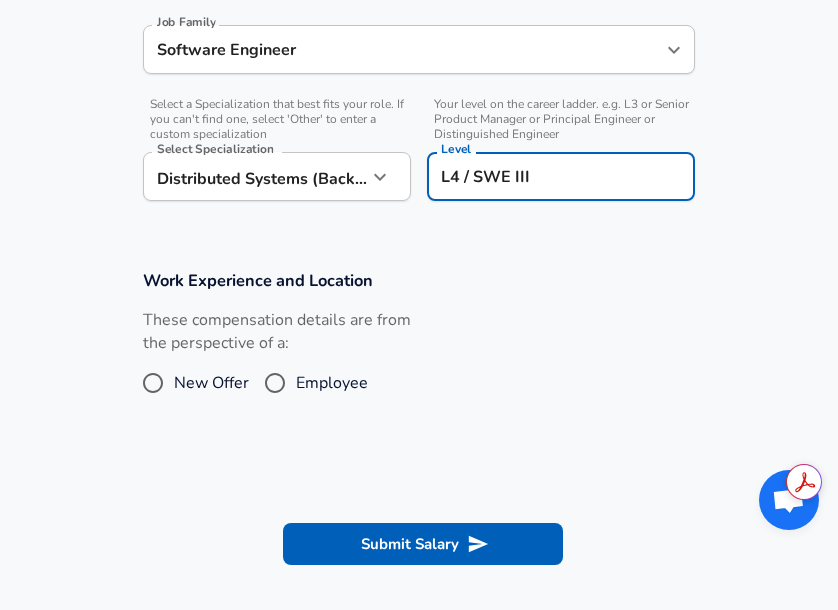 scroll, scrollTop: 613, scrollLeft: 0, axis: vertical 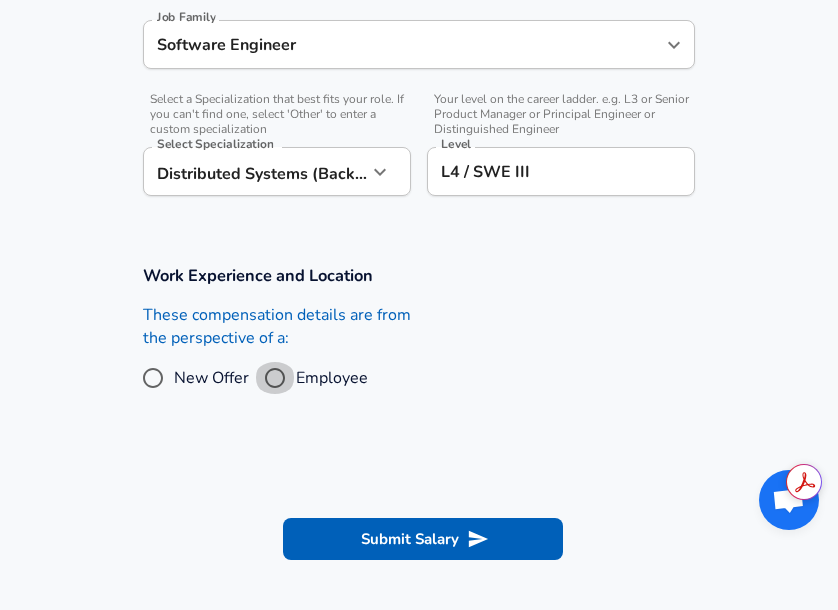 click on "Employee" at bounding box center [275, 378] 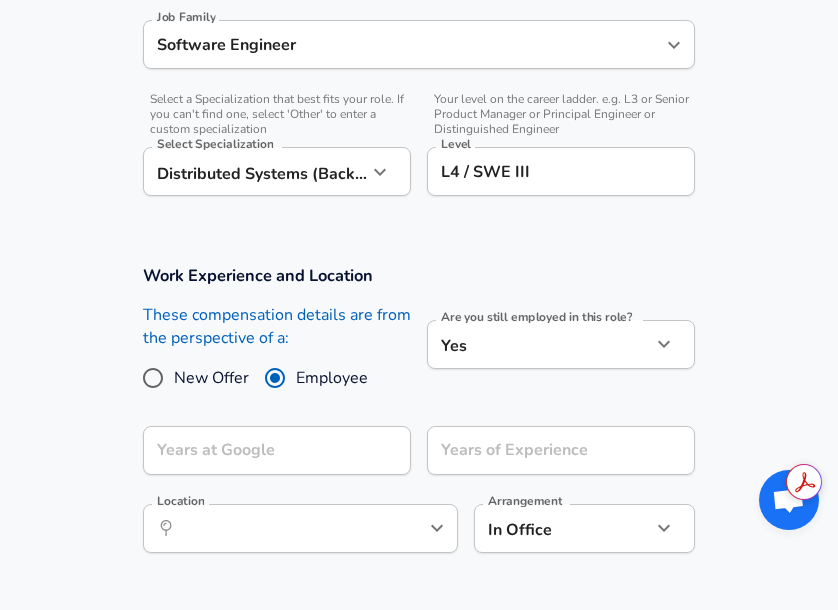 click on "Restart Add Your Salary Upload your offer letter   to verify your submission Enhance Privacy and Anonymity No Automatically hides specific fields until there are enough submissions to safely display the full details.   More Details Based on your submission and the data points that we have already collected, we will automatically hide and anonymize specific fields if there aren't enough data points to remain sufficiently anonymous. Company & Title Information   Enter the company you received your offer from Company Google Company   Select the title that closest resembles your official title. This should be similar to the title that was present on your offer letter. Title Software Engineer Title Job Family Software Engineer Job Family   Select a Specialization that best fits your role. If you can't find one, select 'Other' to enter a custom specialization Select Specialization Distributed Systems (Back-End) Distributed Systems (Back-End) Select Specialization   Level L4 / SWE III Level New Offer Employee Yes" at bounding box center (419, -308) 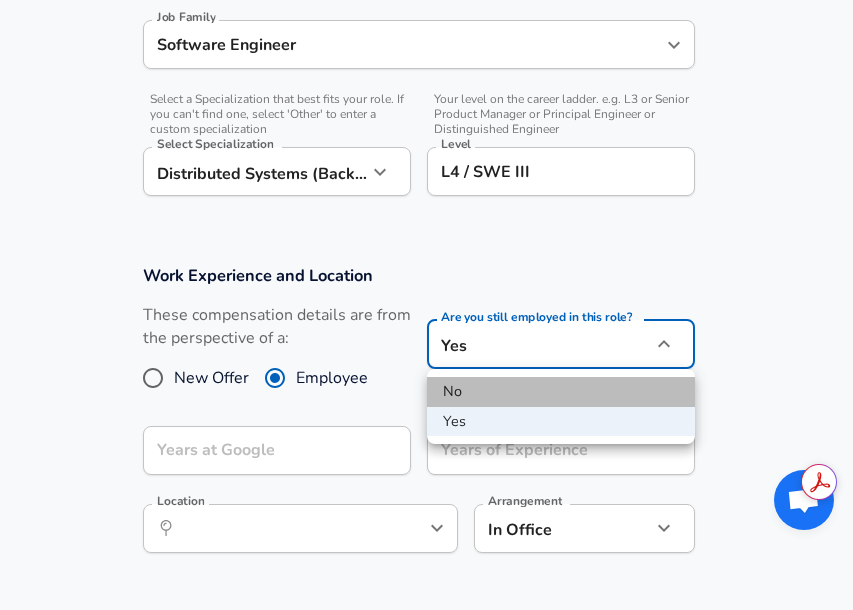 click on "No" at bounding box center (561, 392) 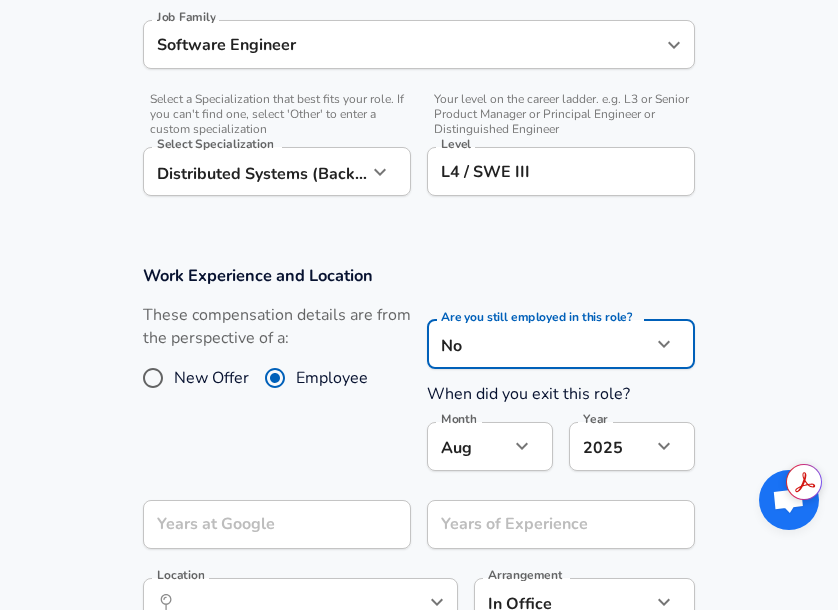 click on "Go'o'g'le" at bounding box center [419, -308] 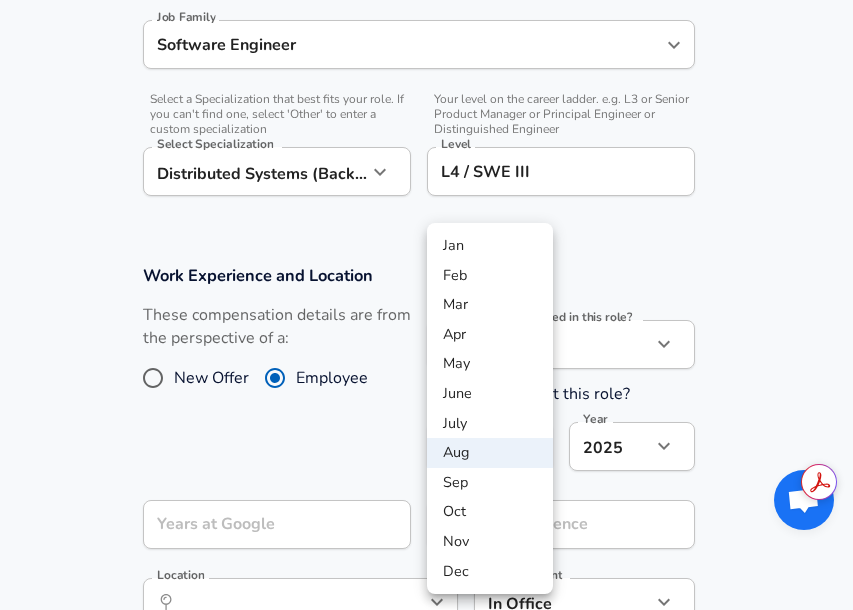 click at bounding box center [426, 305] 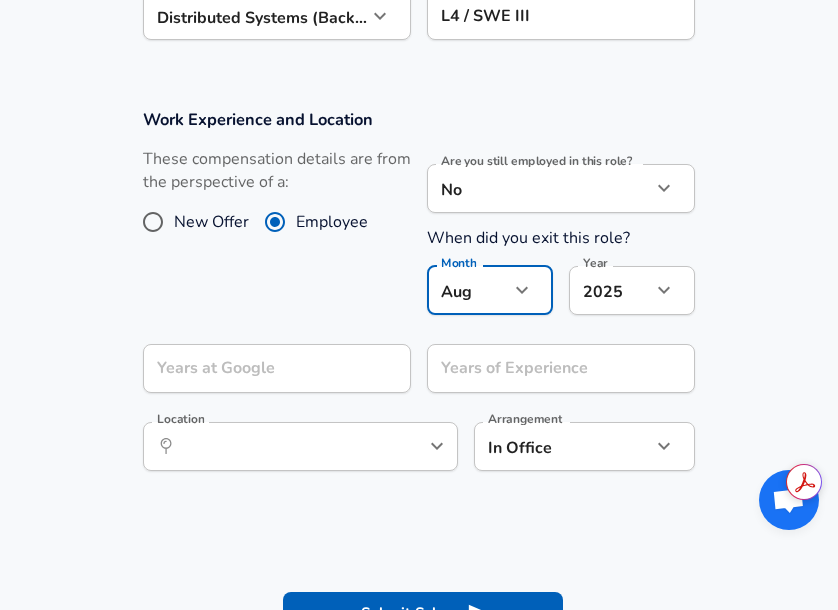 scroll, scrollTop: 856, scrollLeft: 0, axis: vertical 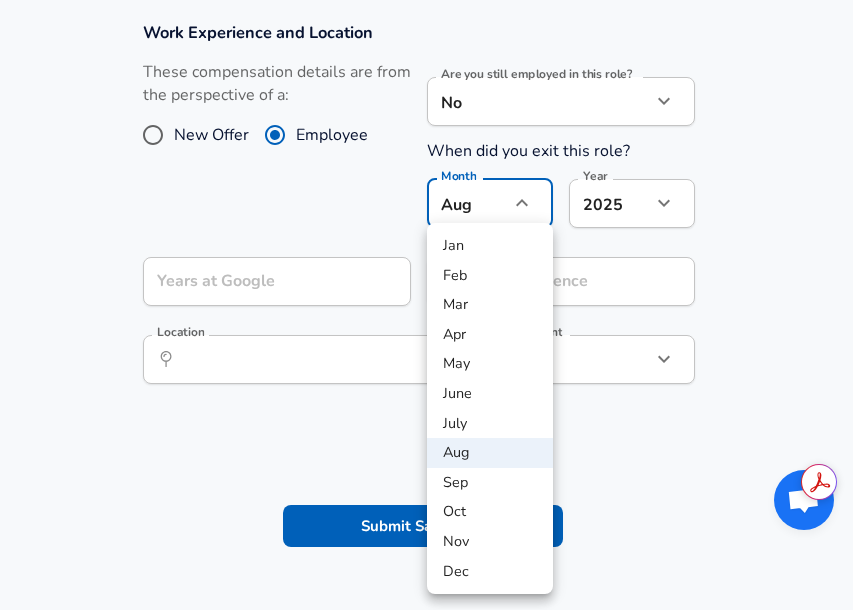 click on "Go'o'g'le" at bounding box center [426, -551] 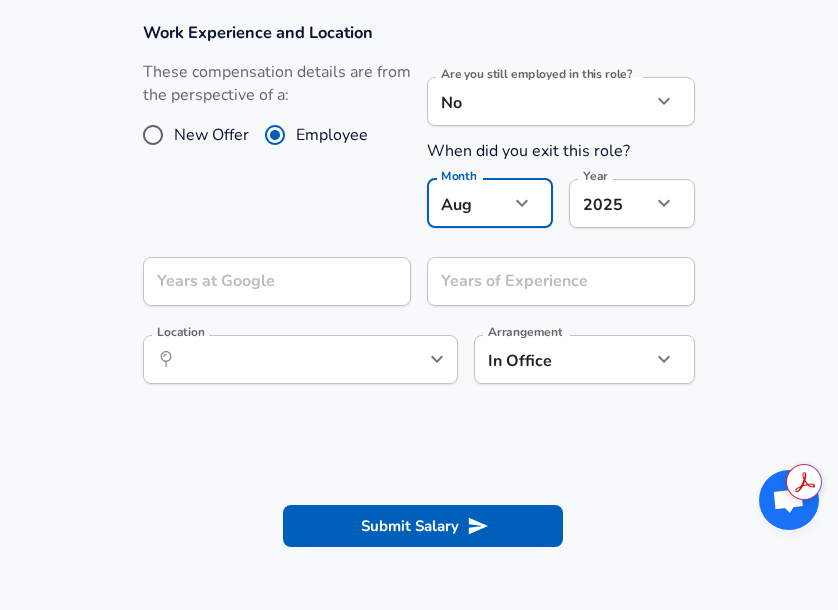 click on "Go'o'g'le" at bounding box center [419, -551] 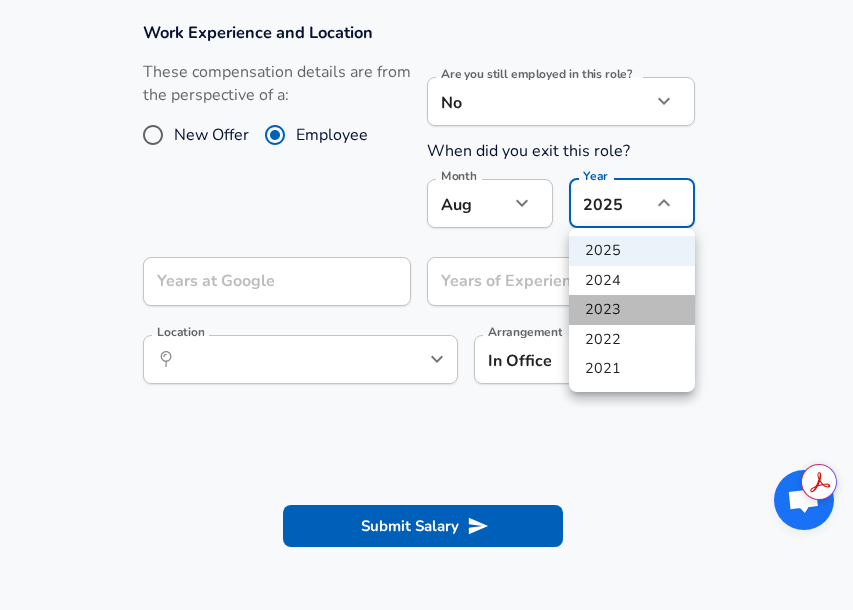 click on "2023" at bounding box center (632, 310) 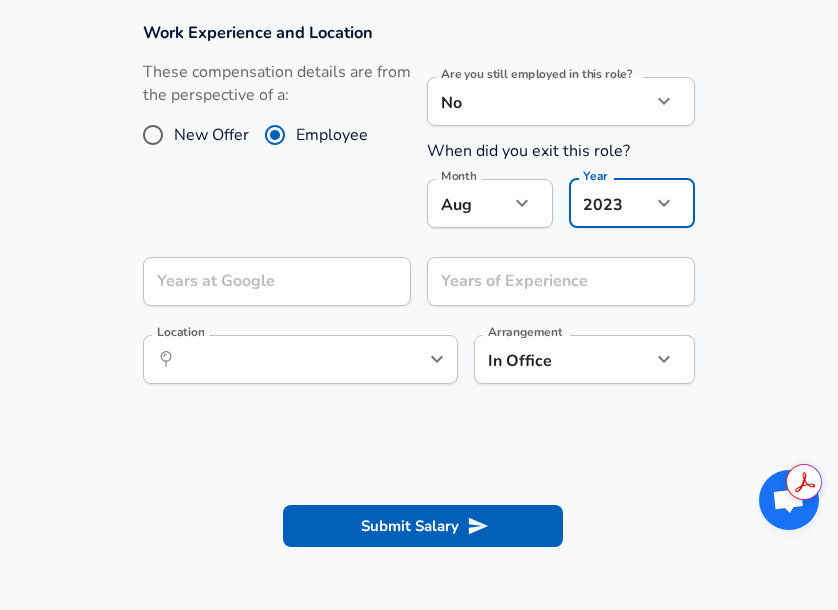 click on "Years at Google" at bounding box center [277, 281] 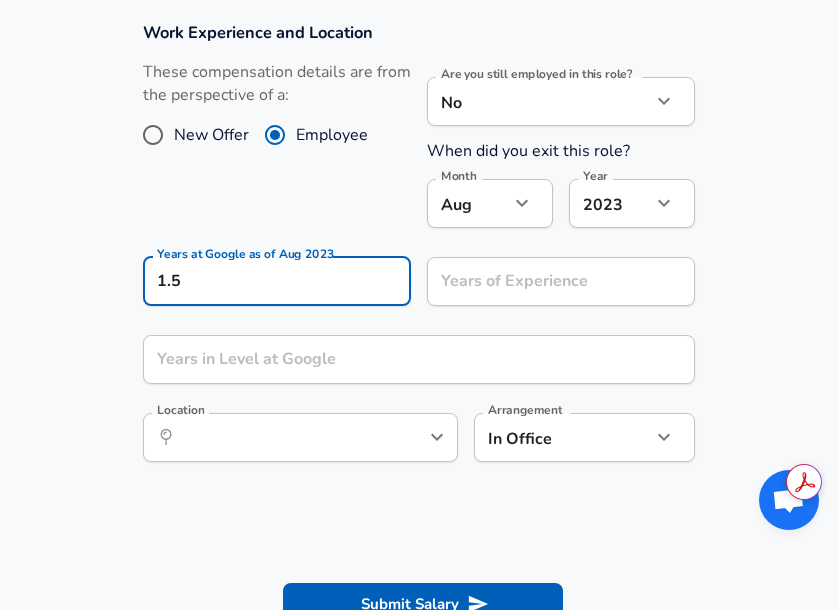 click on "These compensation details are from the perspective of a: New Offer Employee" at bounding box center (269, 151) 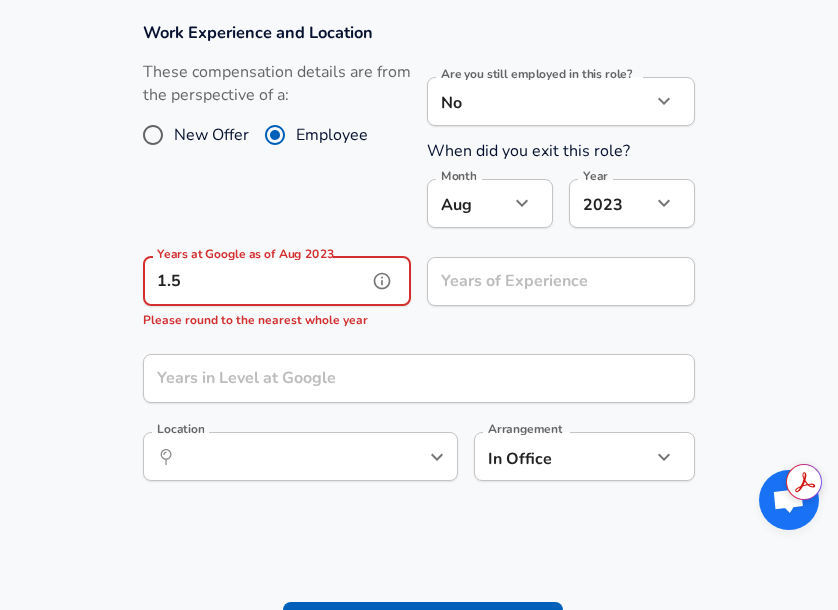 click on "1.5" at bounding box center (255, 281) 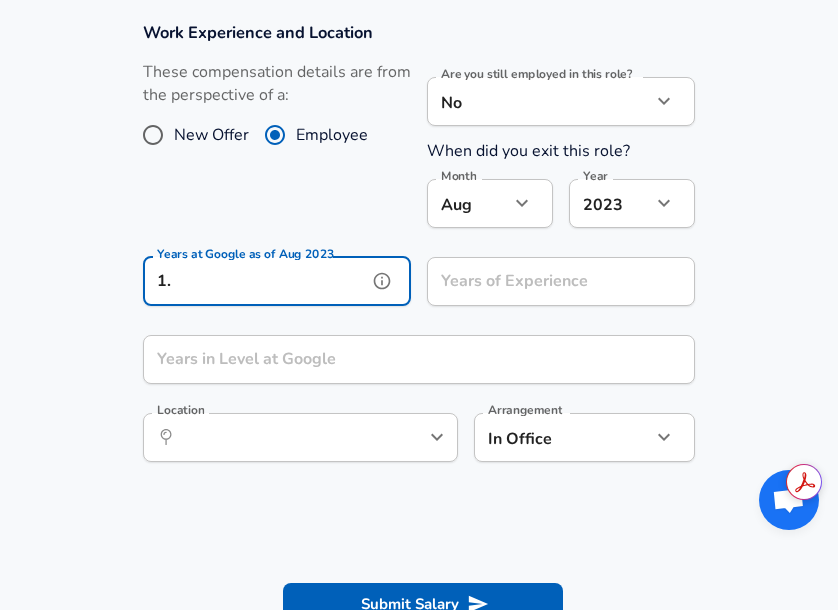 type on "1" 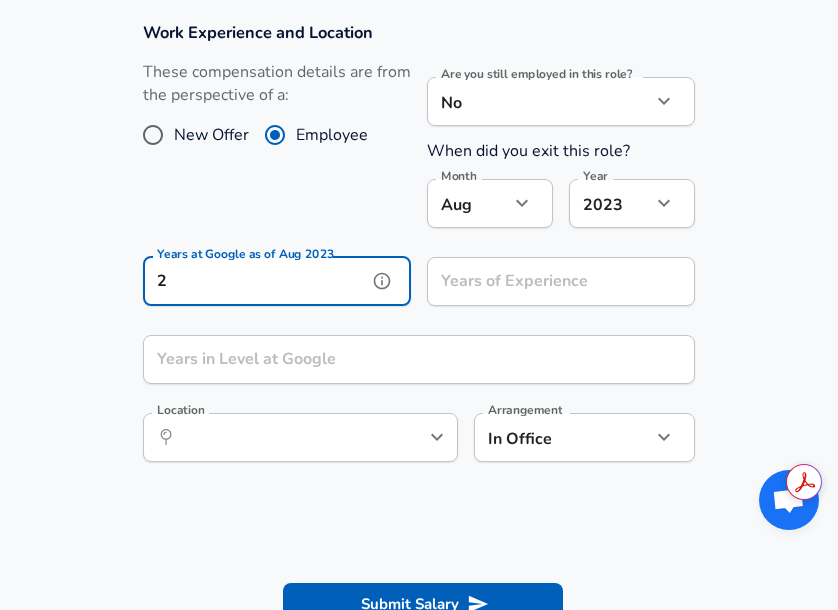 type on "2" 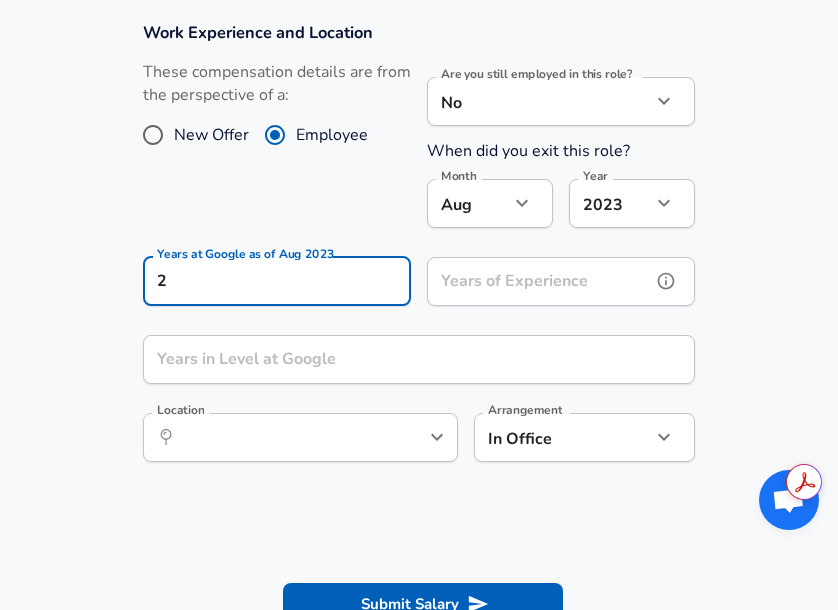 click on "Years of Experience Years of Experience" at bounding box center (561, 284) 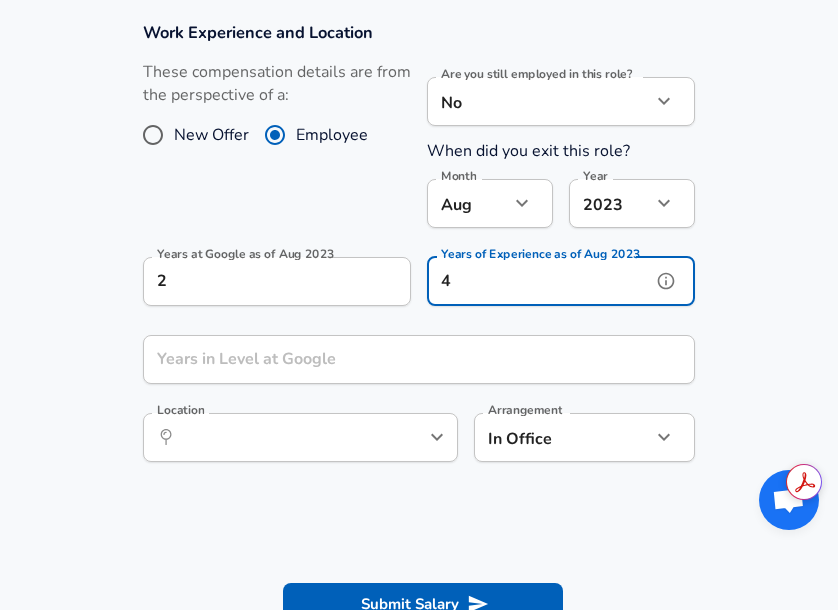 type on "4" 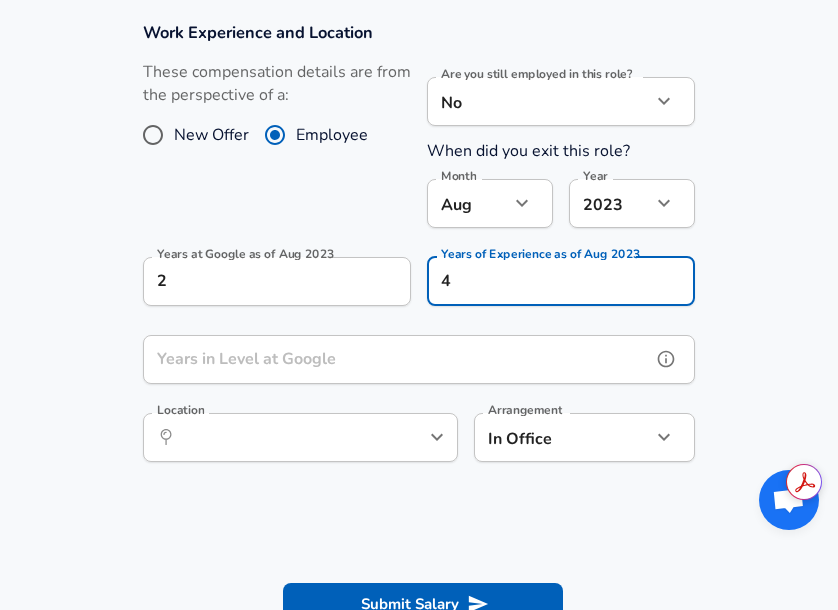 click on "Years in Level at Google" at bounding box center (397, 359) 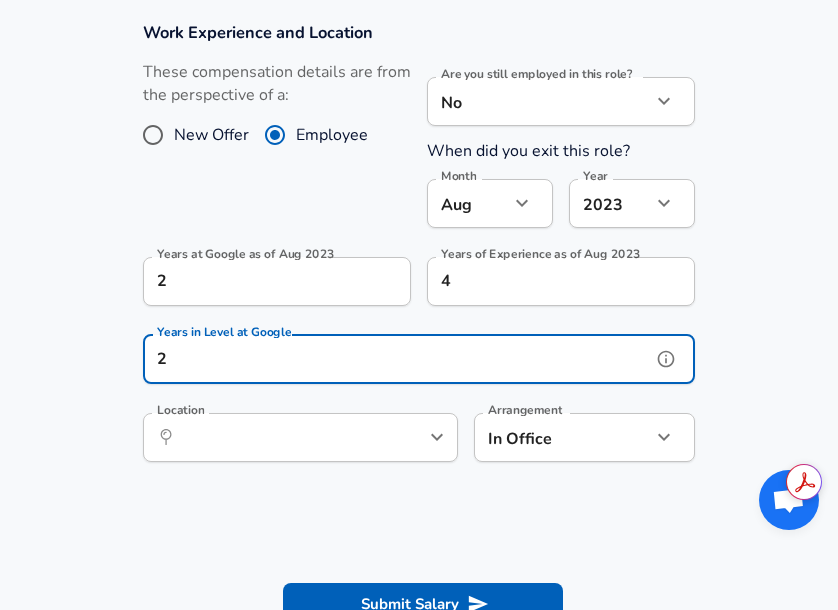 type on "2" 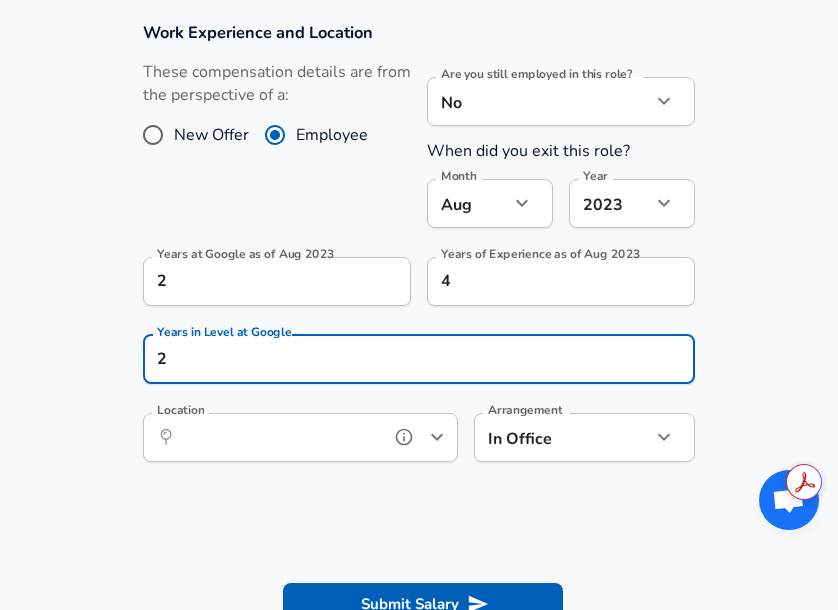 click on "Location" at bounding box center (278, 437) 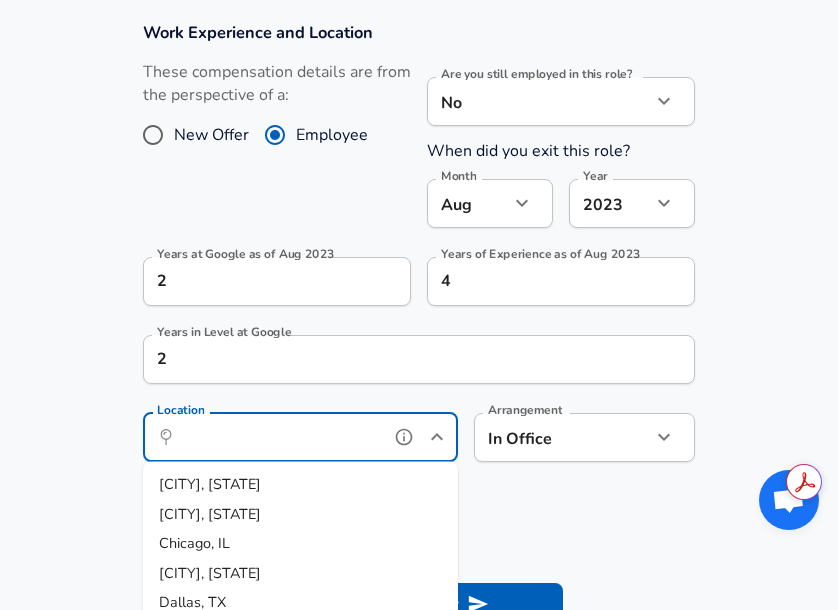 click on "[CITY], [STATE]" at bounding box center (300, 485) 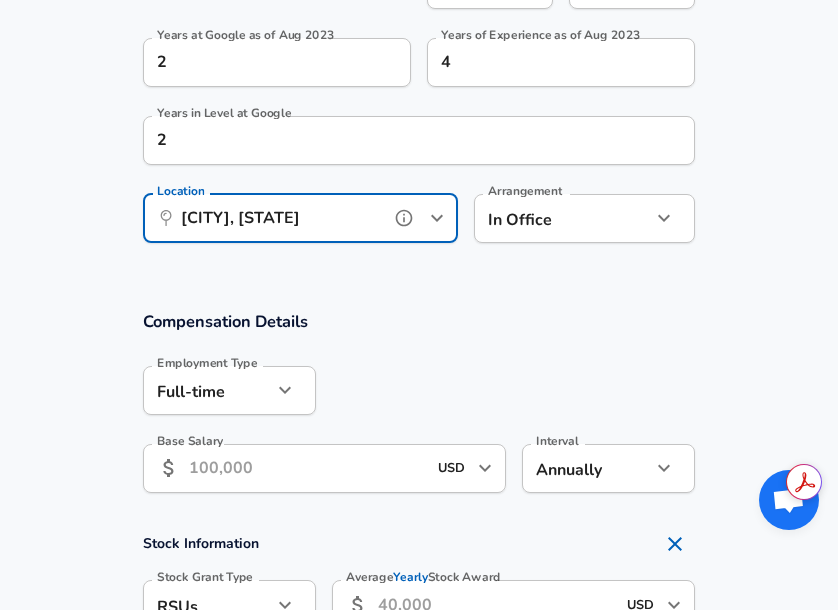 scroll, scrollTop: 1079, scrollLeft: 0, axis: vertical 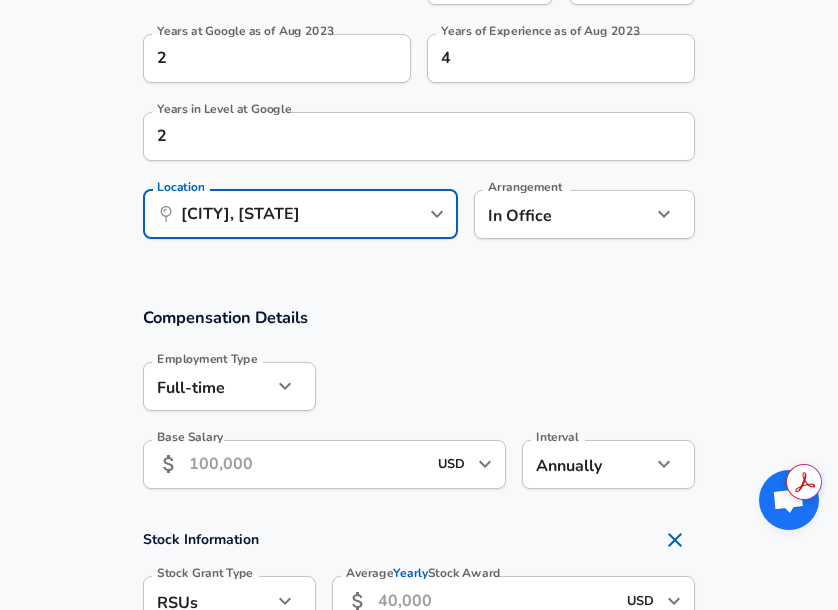 click on "Base Salary" at bounding box center [307, 464] 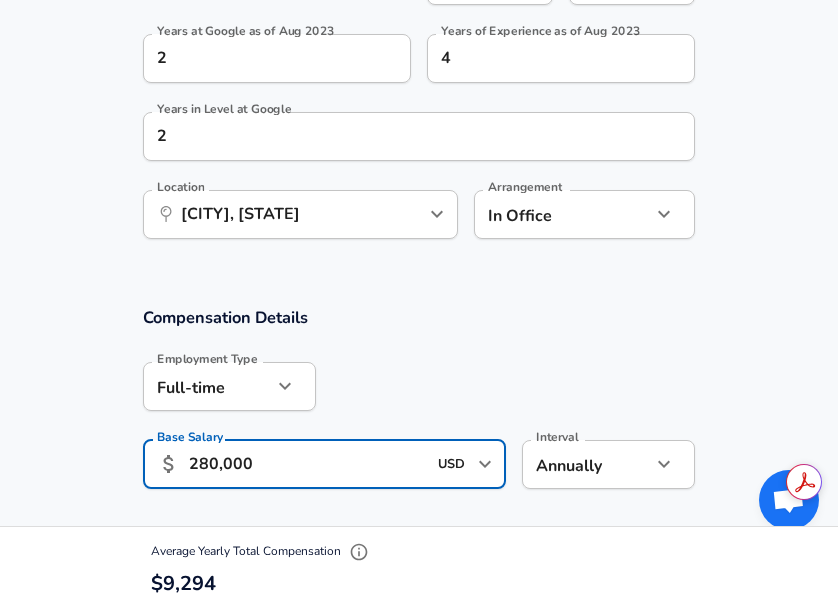 scroll, scrollTop: 0, scrollLeft: 0, axis: both 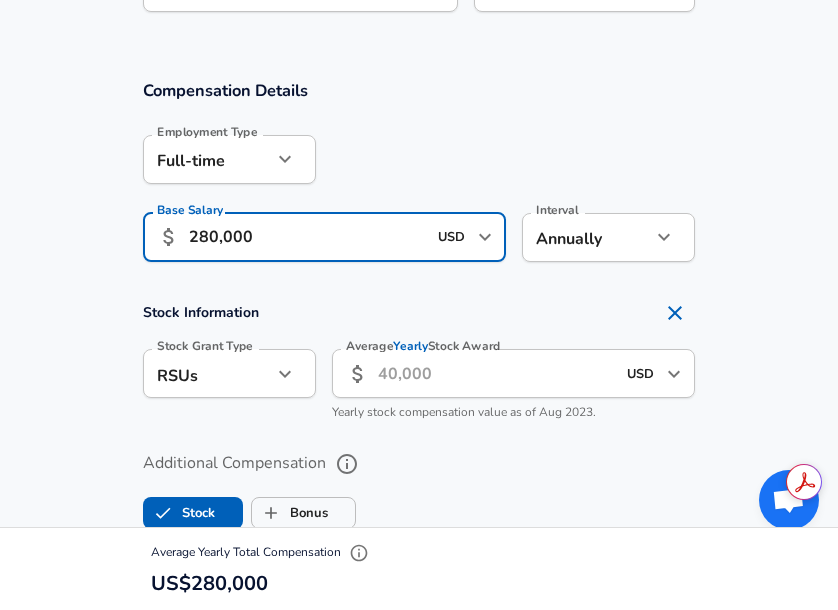 click on "280,000" at bounding box center [307, 237] 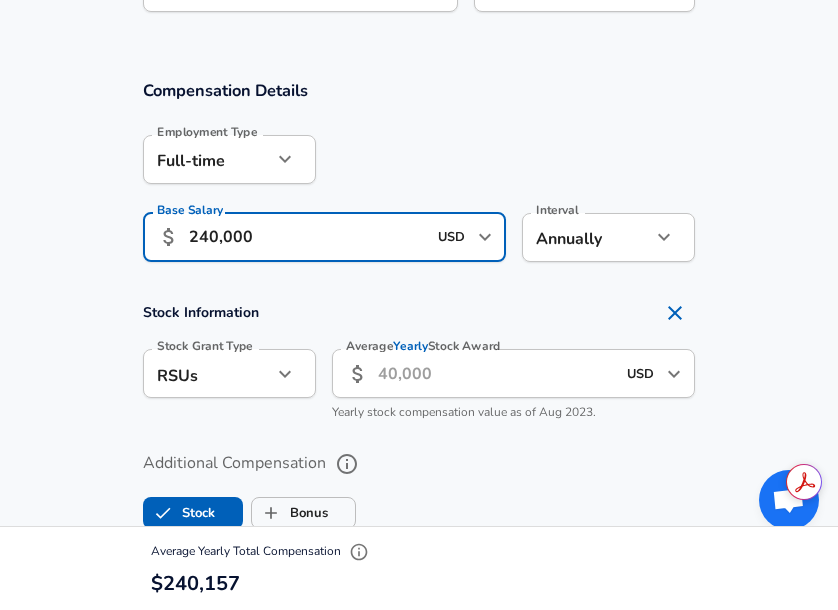 type on "240,000" 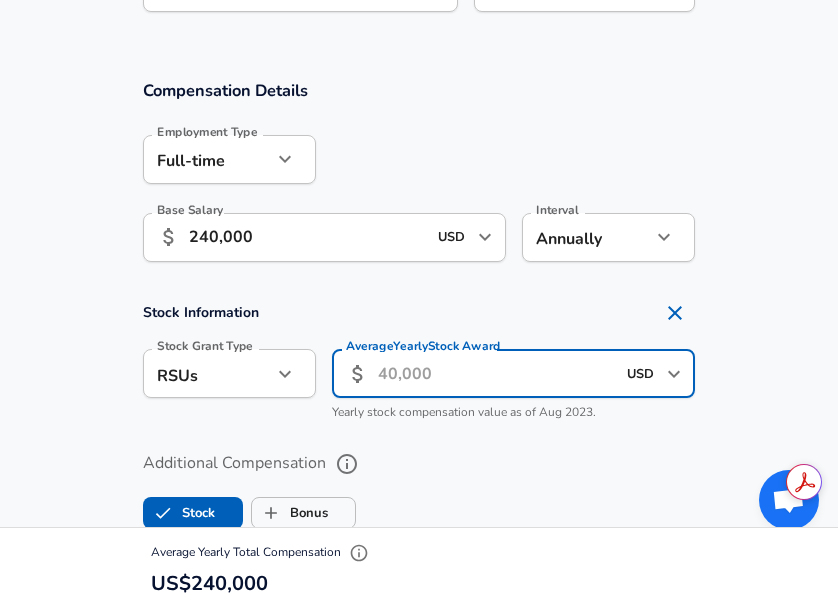 type on "3" 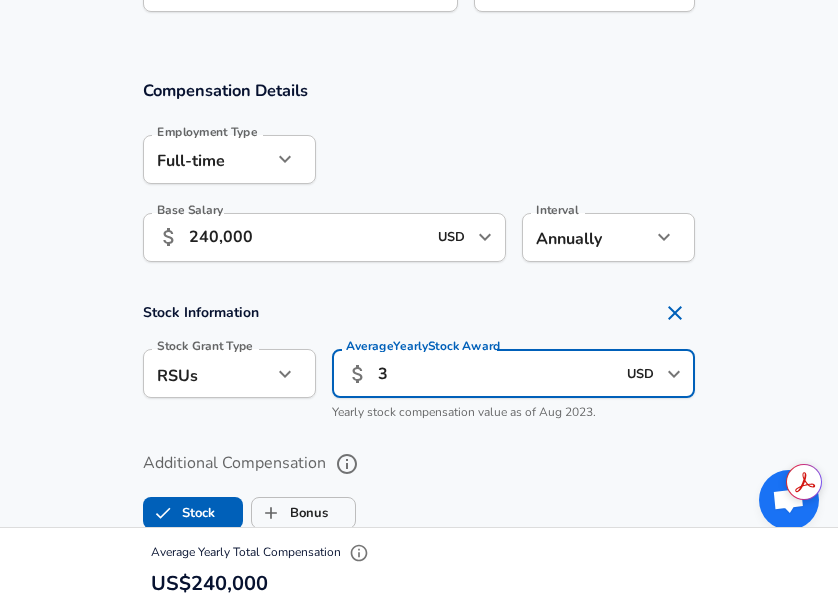 type 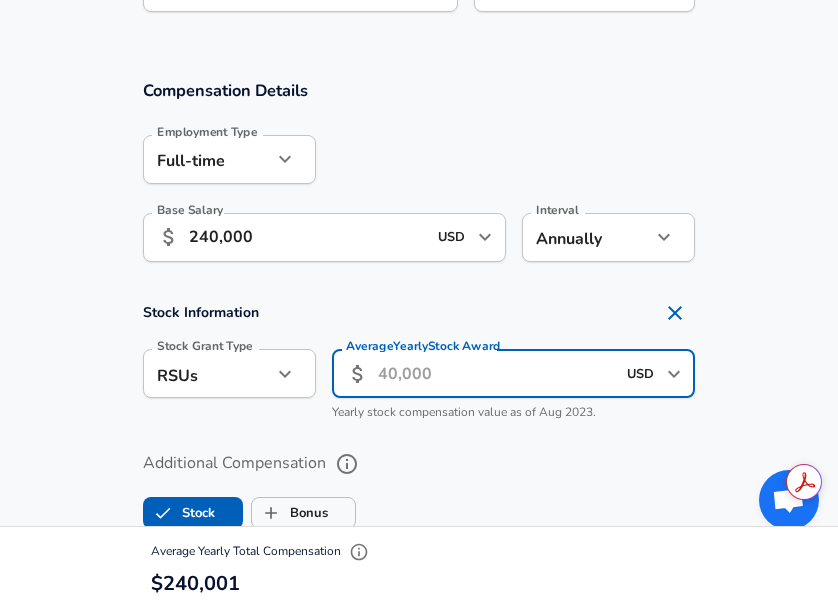 click on "240,000" at bounding box center (307, 237) 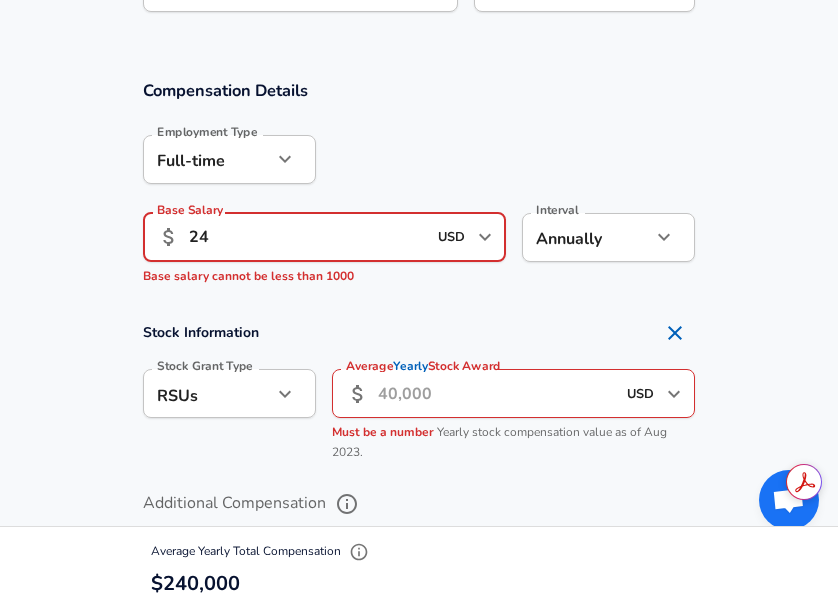 type on "2" 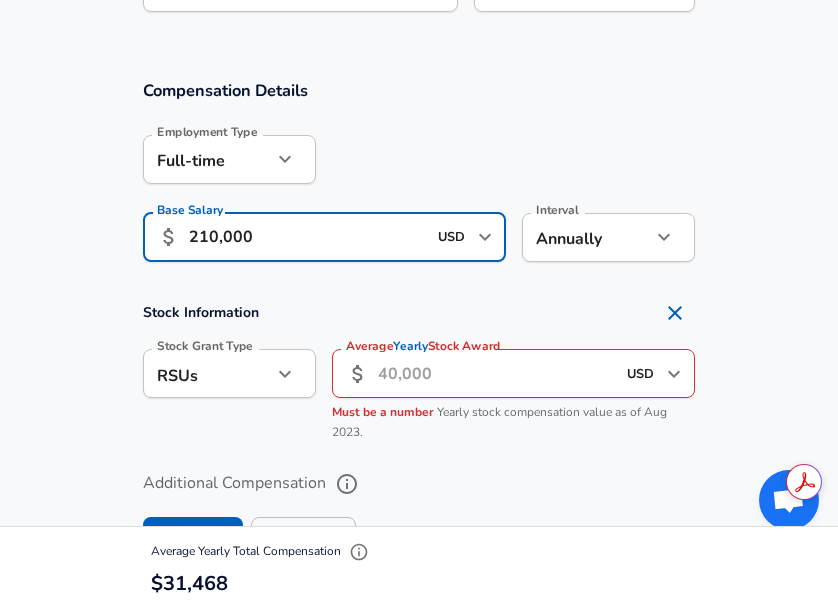 type on "210,000" 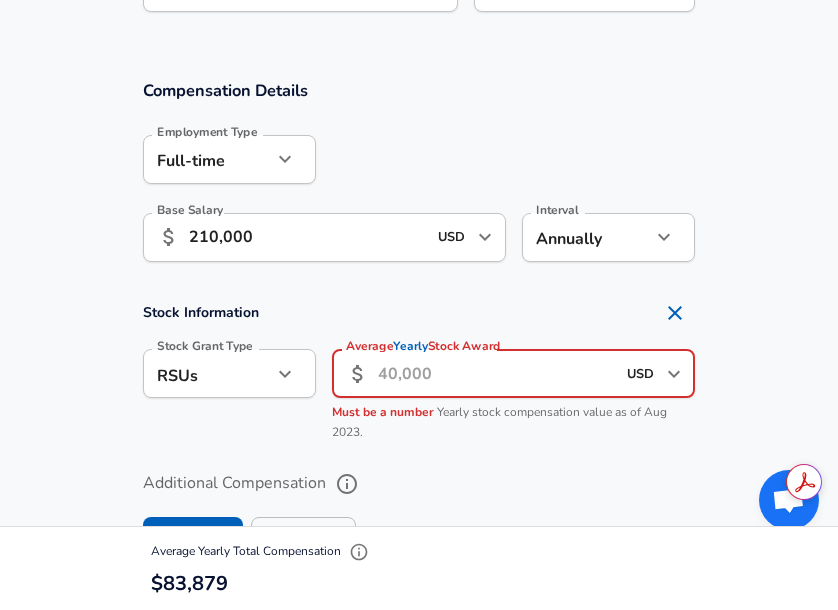 click on "Average  Yearly  Stock Award" at bounding box center (496, 373) 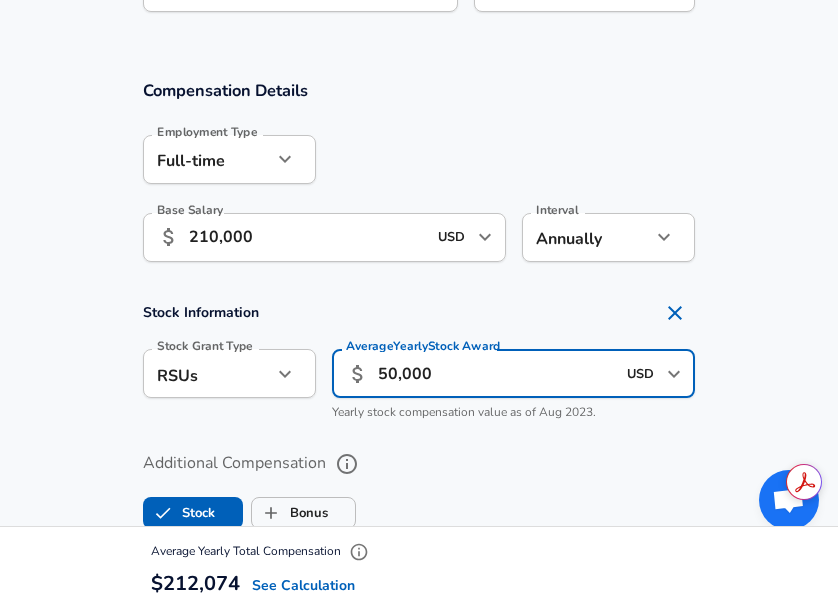 scroll, scrollTop: 0, scrollLeft: 0, axis: both 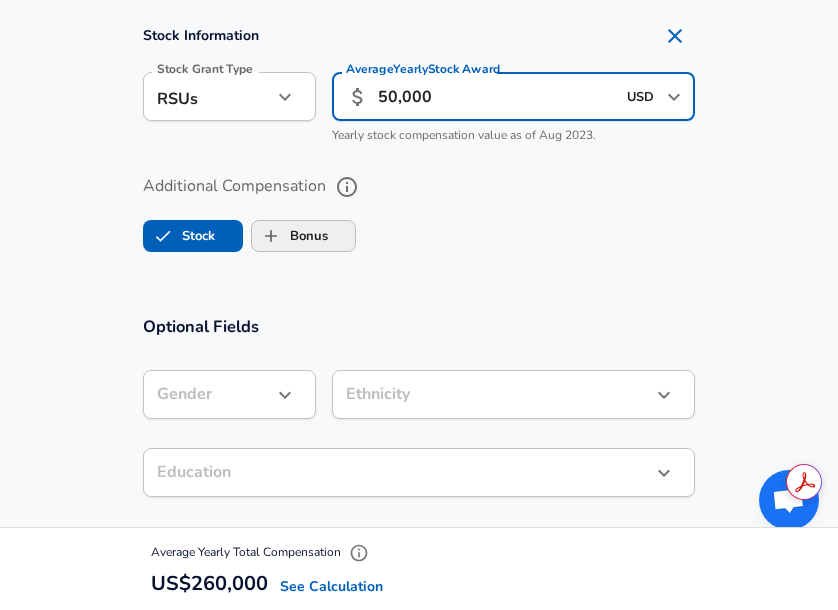 type on "50,000" 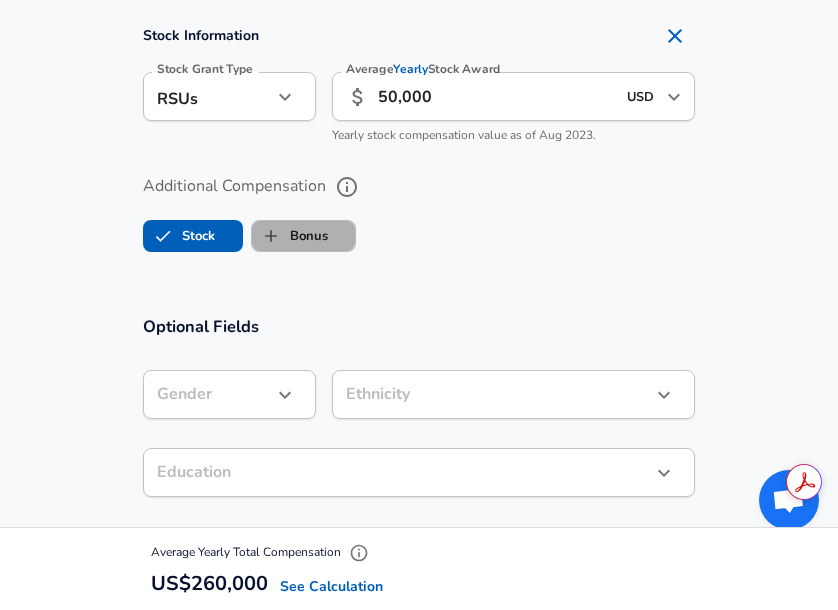 click on "Bonus" at bounding box center (290, 236) 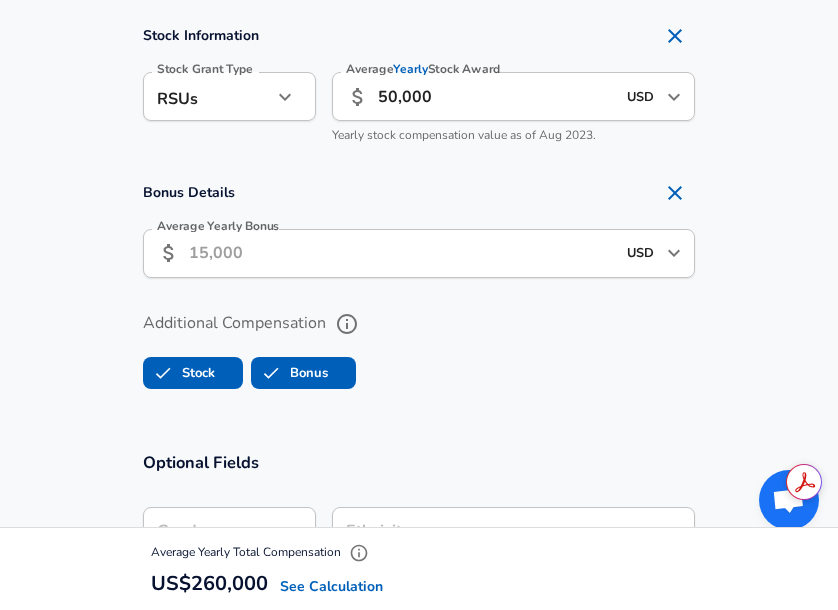 click on "Average Yearly Bonus ​ USD ​ Average Yearly Bonus" at bounding box center [419, 256] 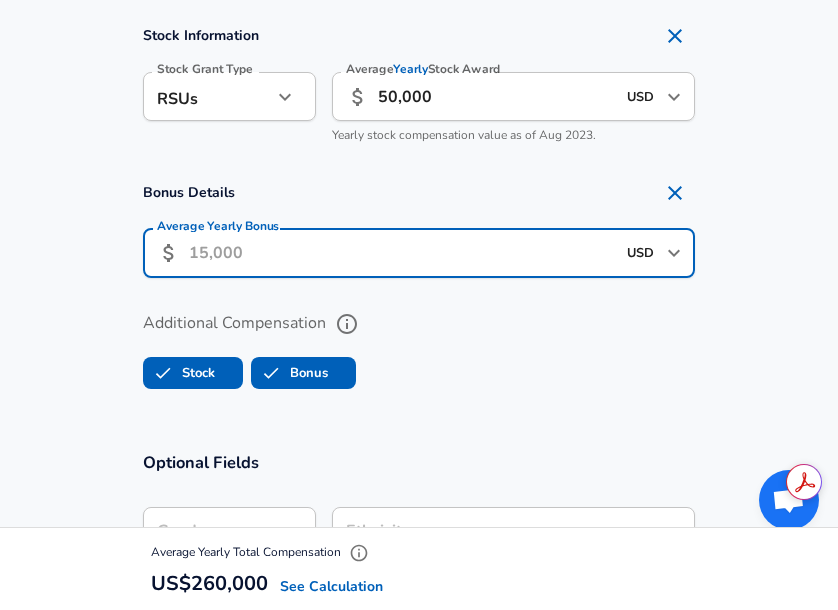 click on "Average Yearly Bonus" at bounding box center [402, 253] 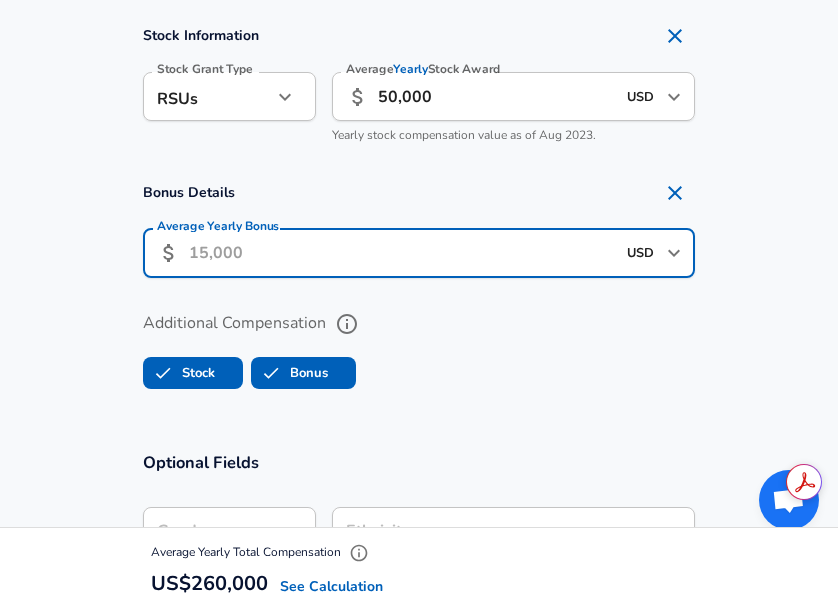 scroll, scrollTop: 1531, scrollLeft: 0, axis: vertical 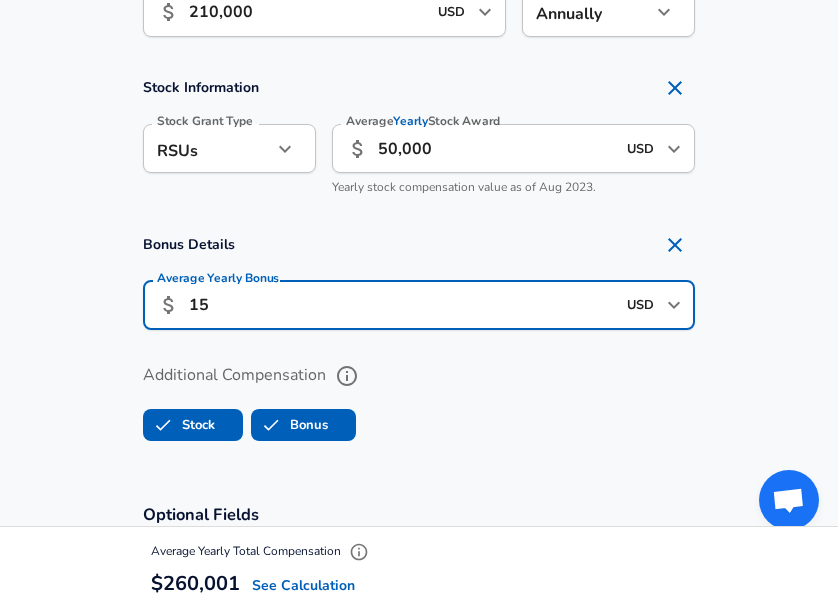 type on "1" 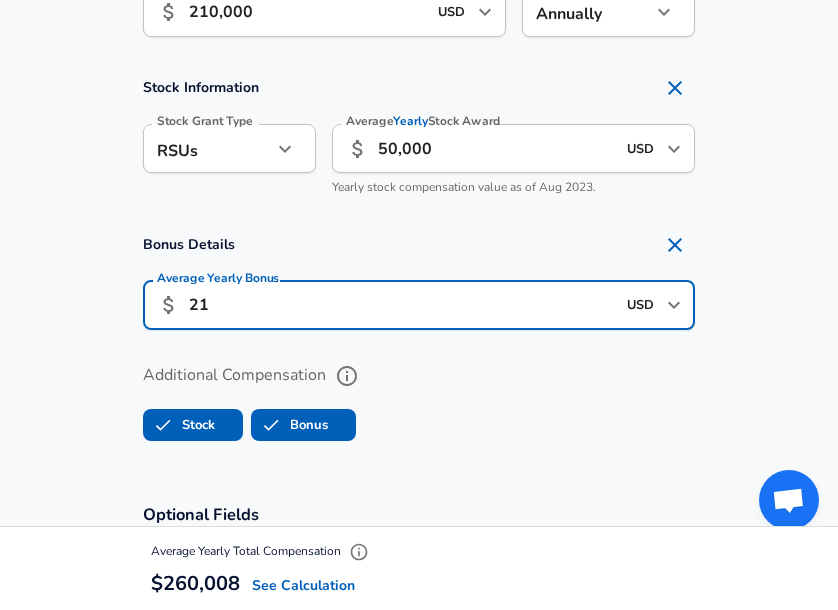 type on "2" 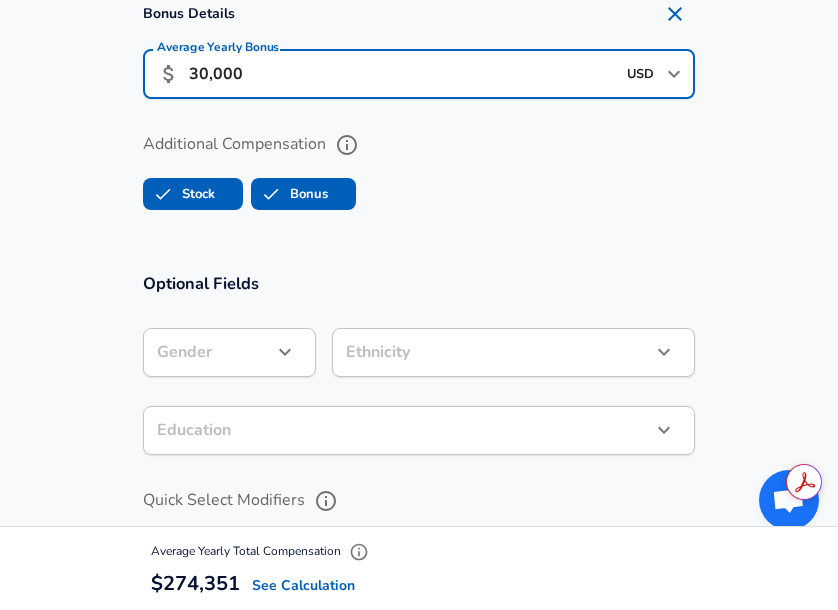 scroll, scrollTop: 1767, scrollLeft: 0, axis: vertical 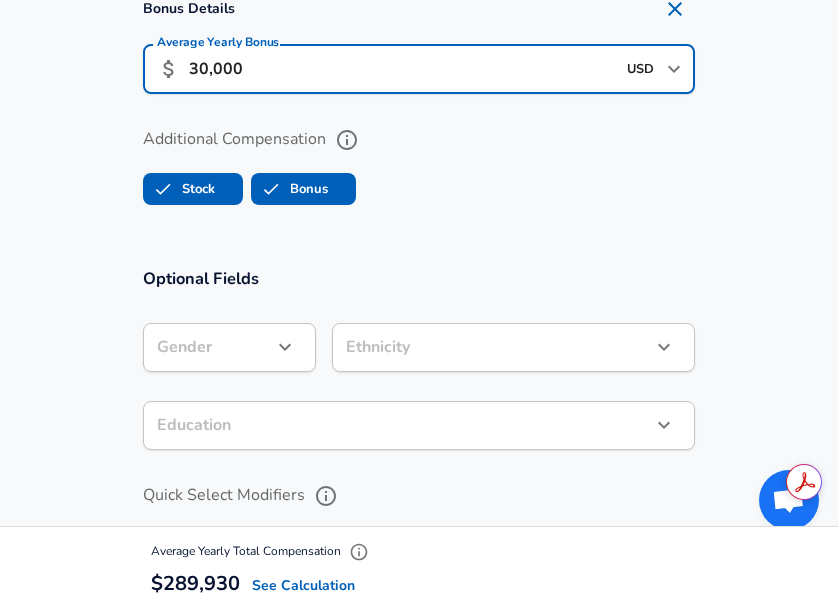type on "30,000" 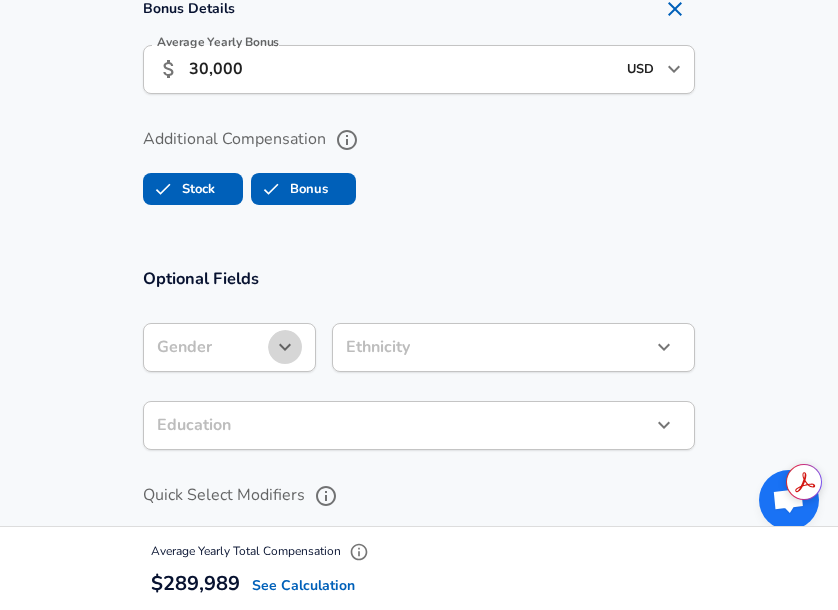 click at bounding box center [285, 347] 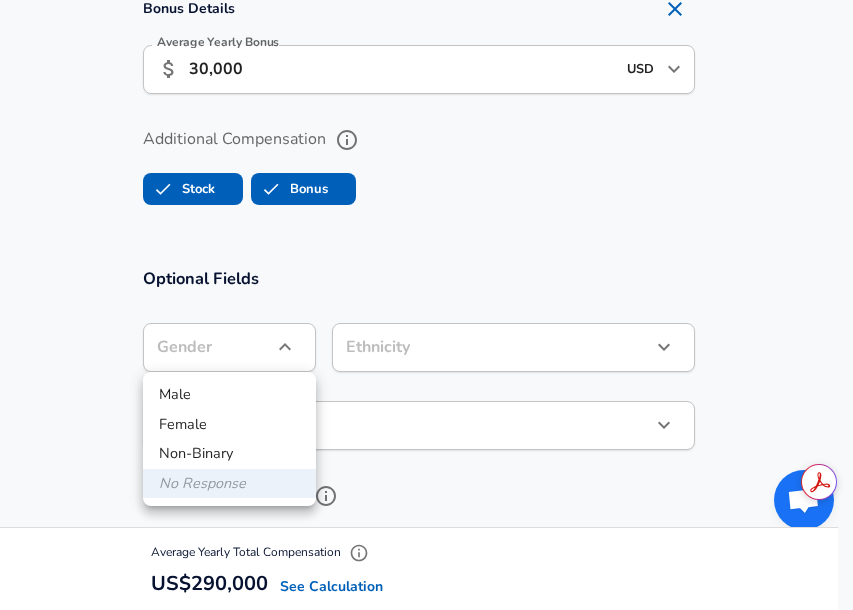 click at bounding box center [426, 305] 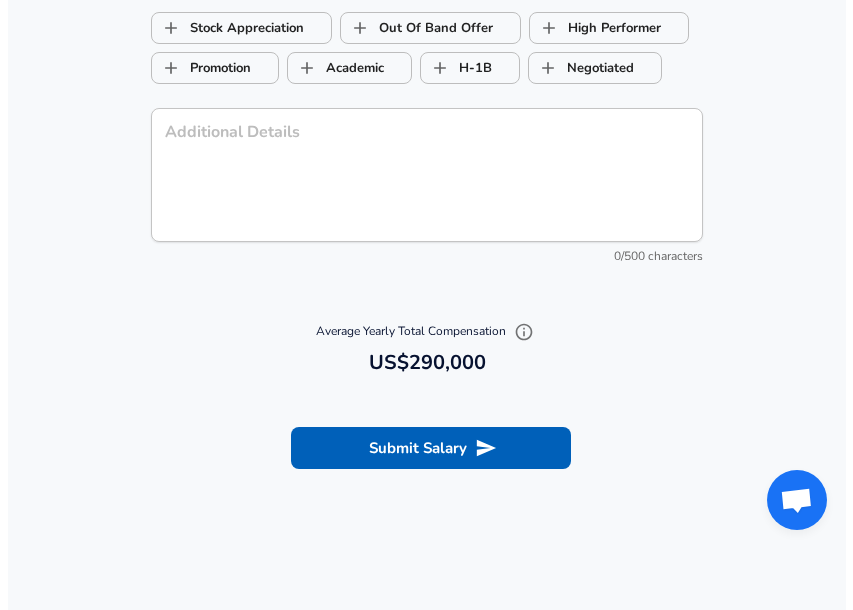 scroll, scrollTop: 2299, scrollLeft: 0, axis: vertical 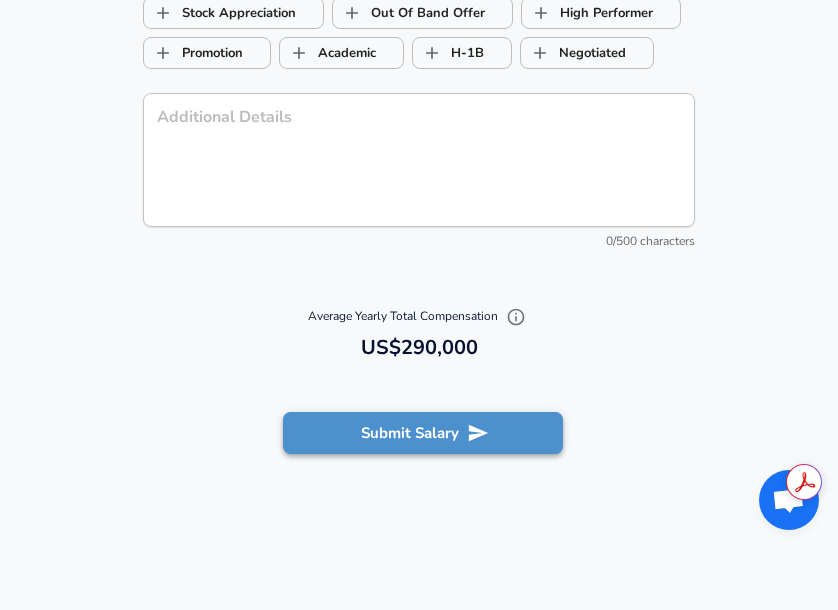 click on "Submit Salary" at bounding box center [423, 433] 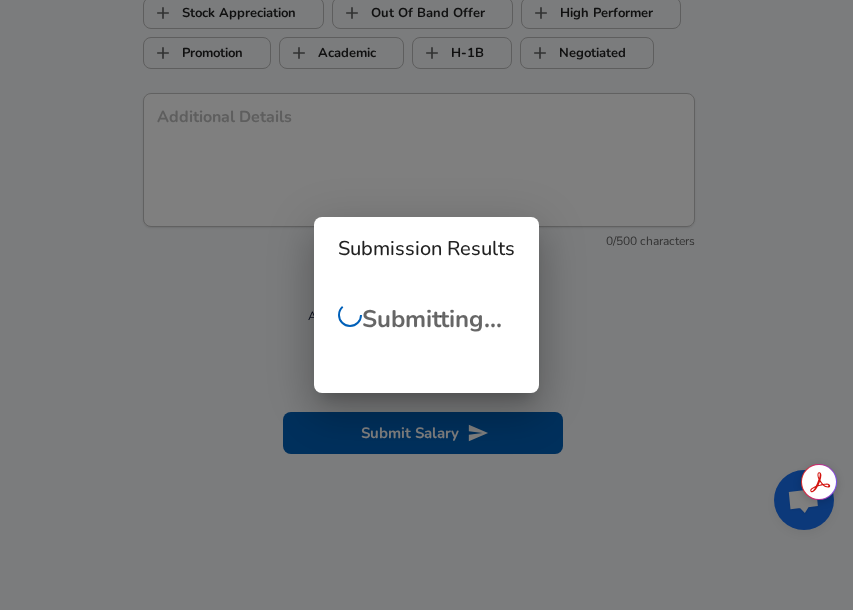 scroll, scrollTop: 626, scrollLeft: 0, axis: vertical 